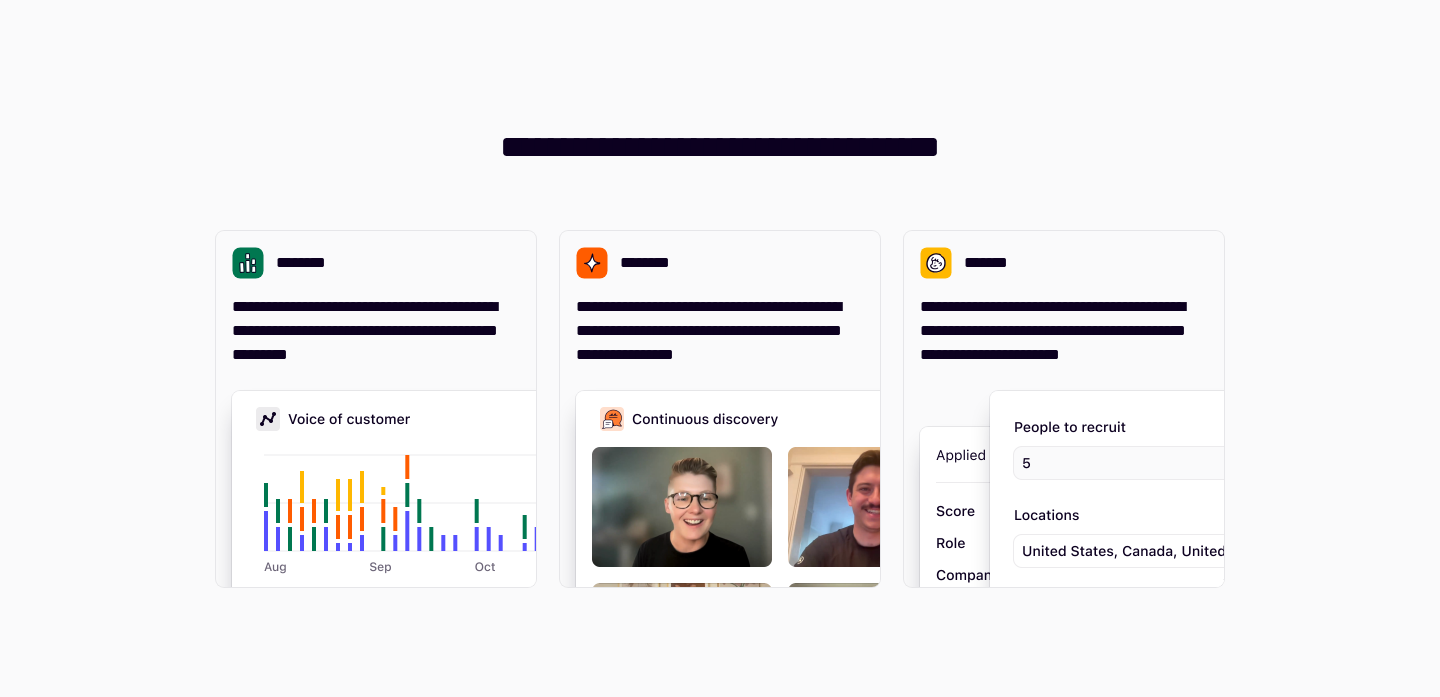 scroll, scrollTop: 0, scrollLeft: 0, axis: both 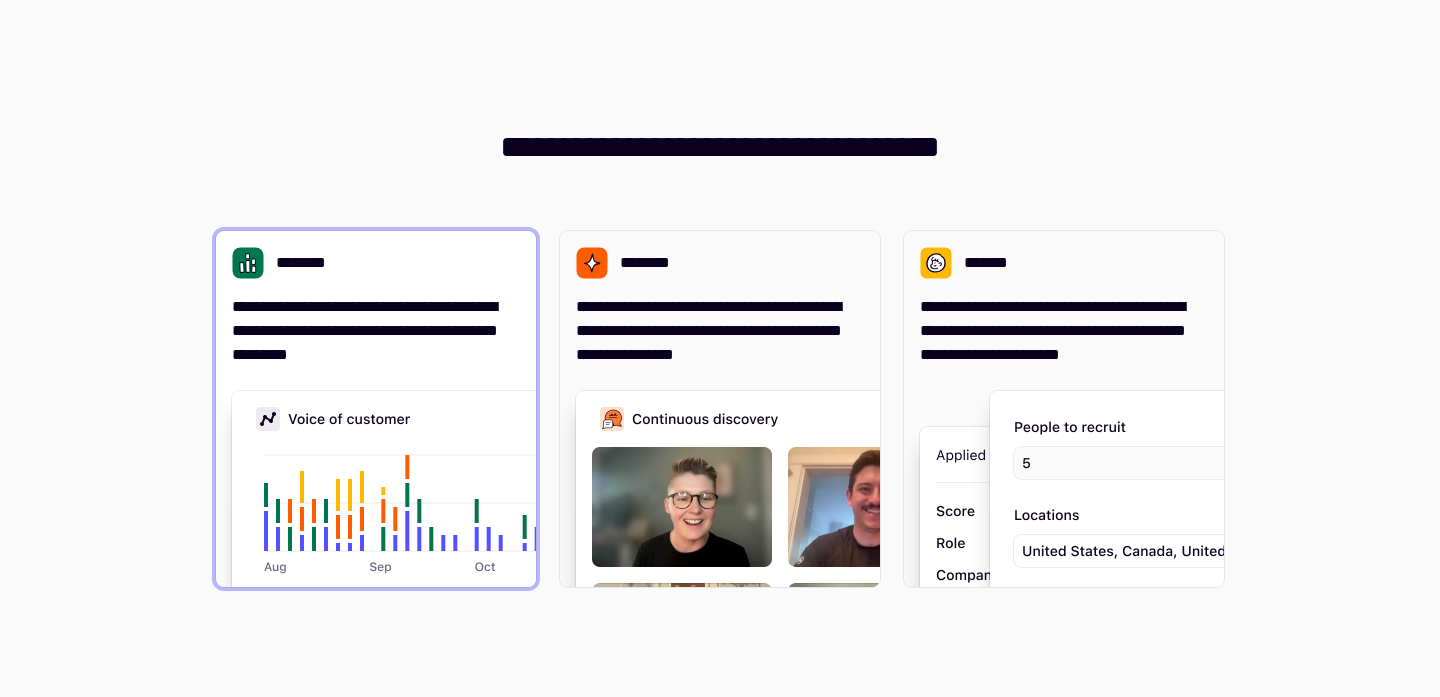 click at bounding box center (532, 591) 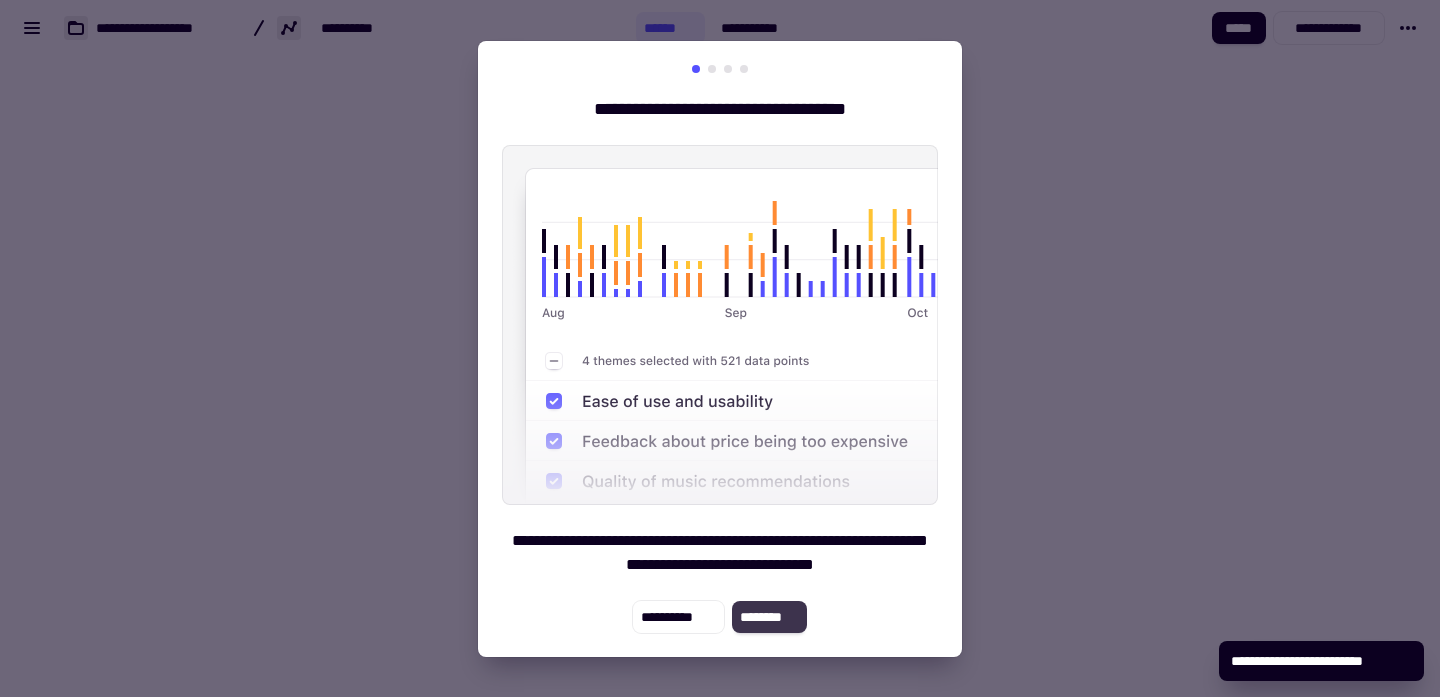 click on "********" 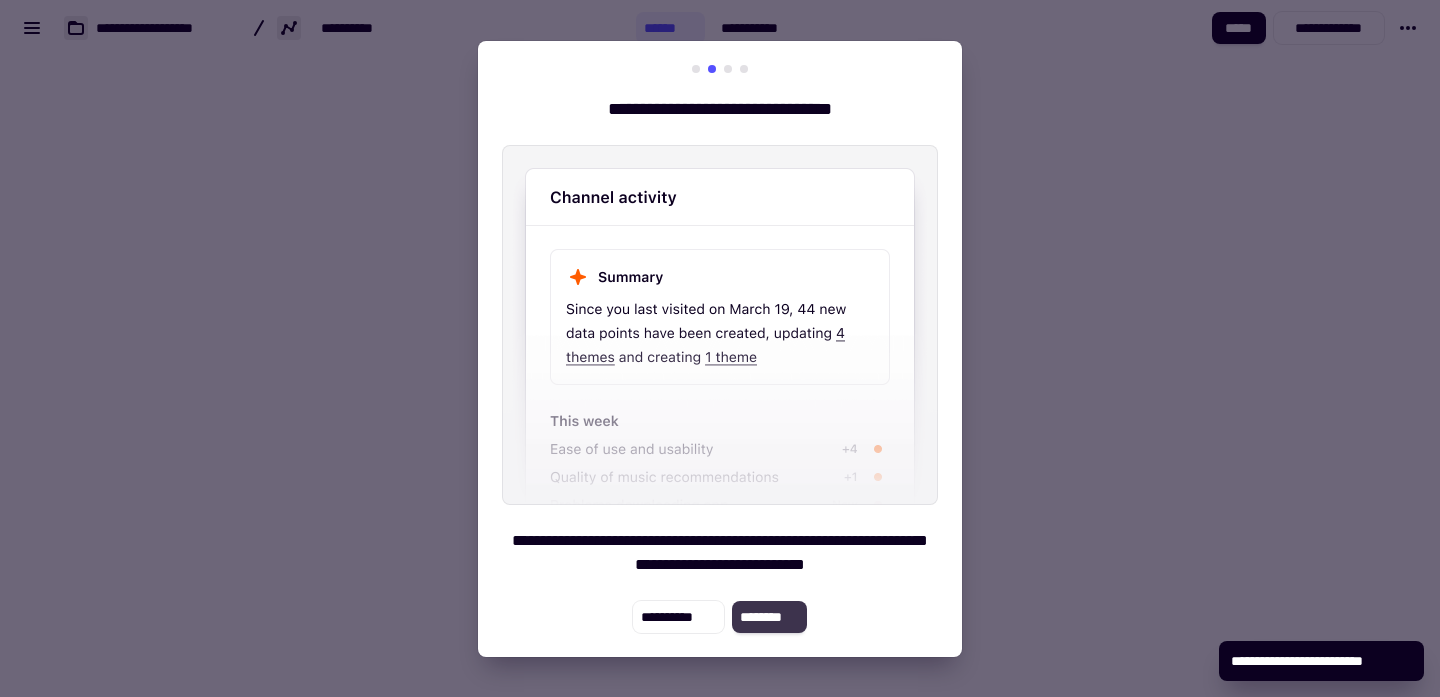 click on "********" 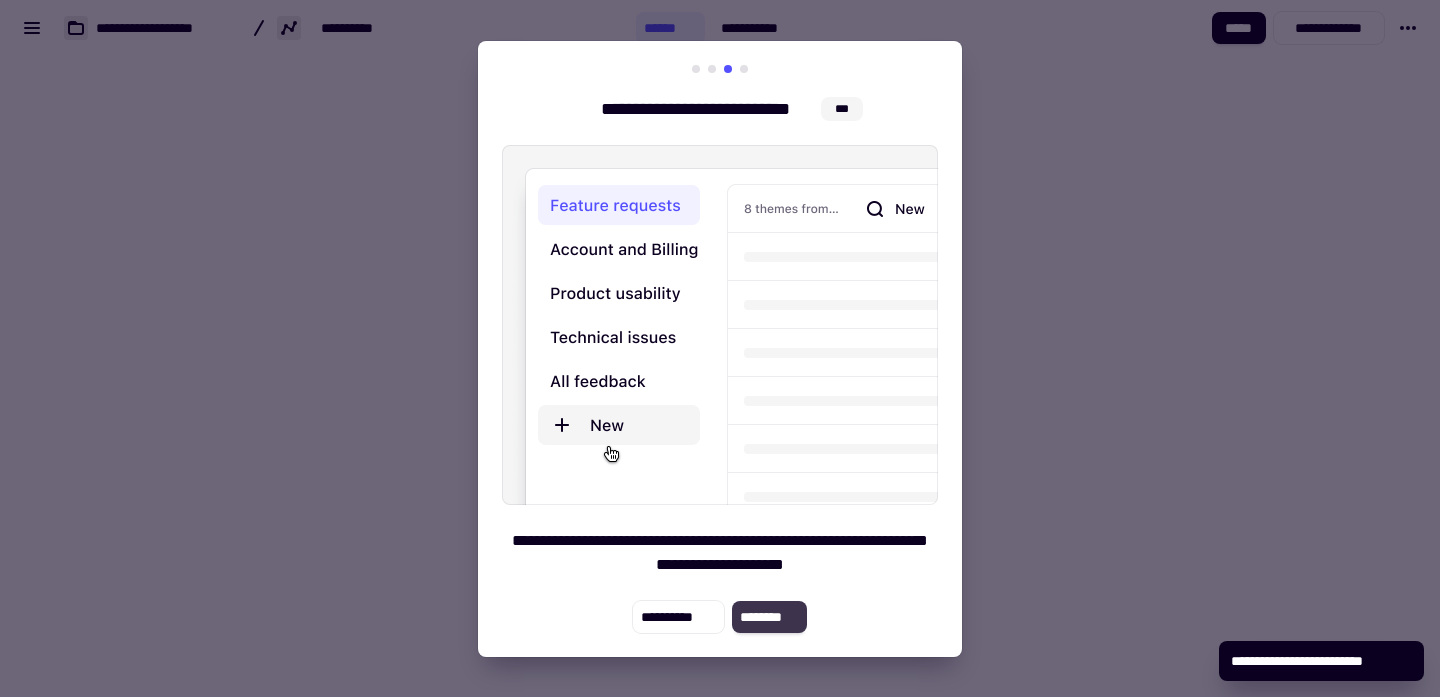 click on "********" 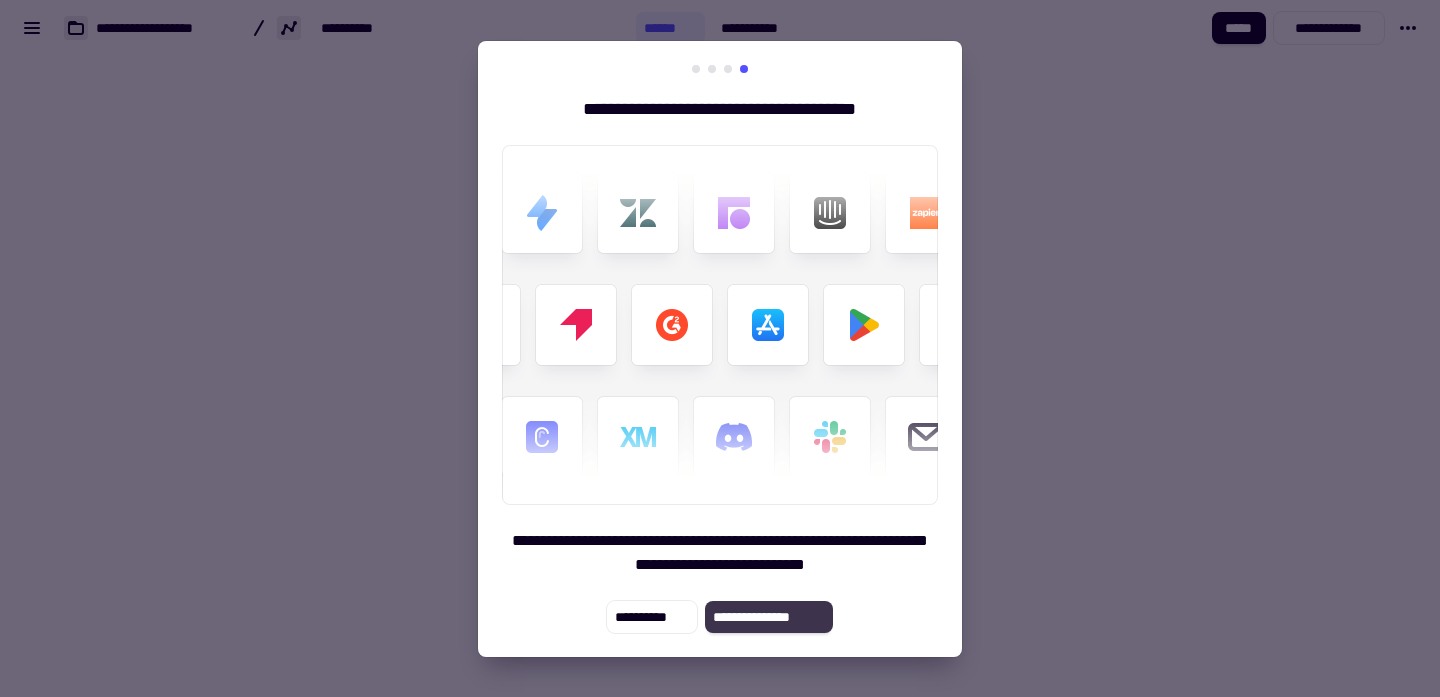 click on "**********" 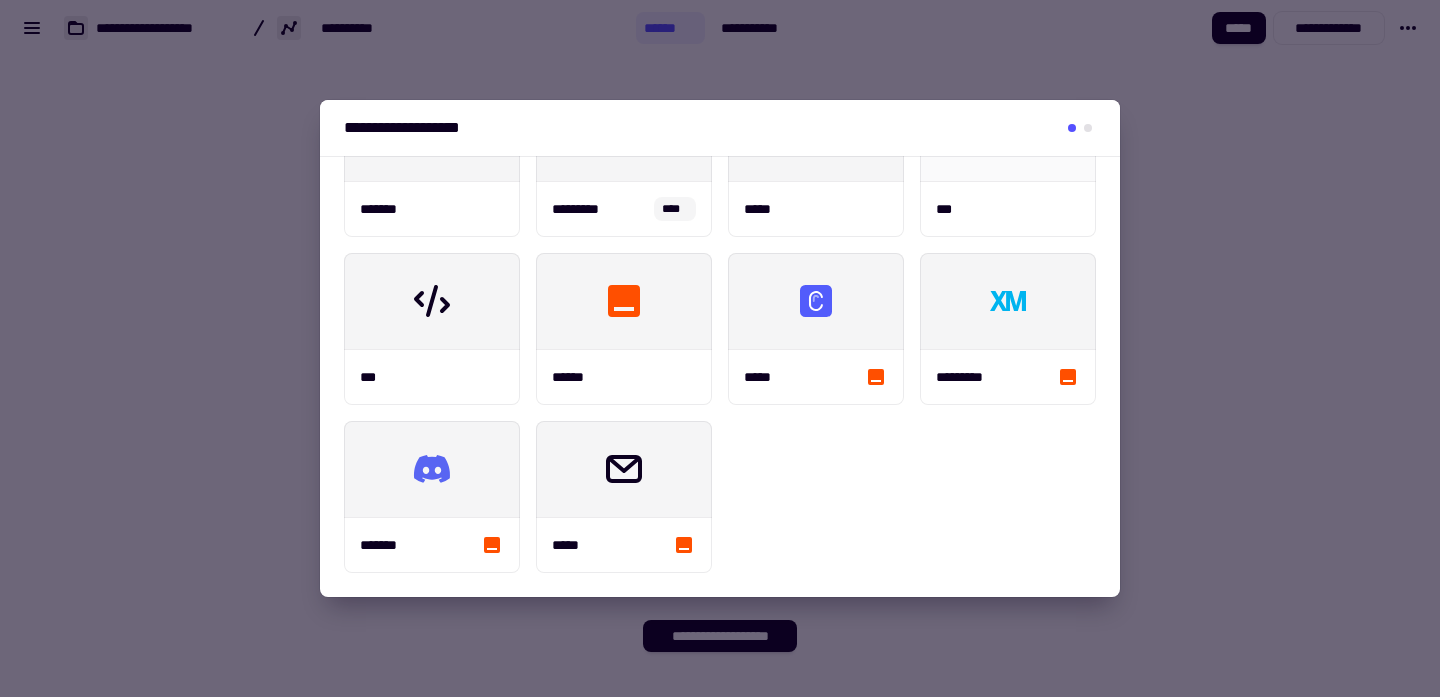 scroll, scrollTop: 0, scrollLeft: 0, axis: both 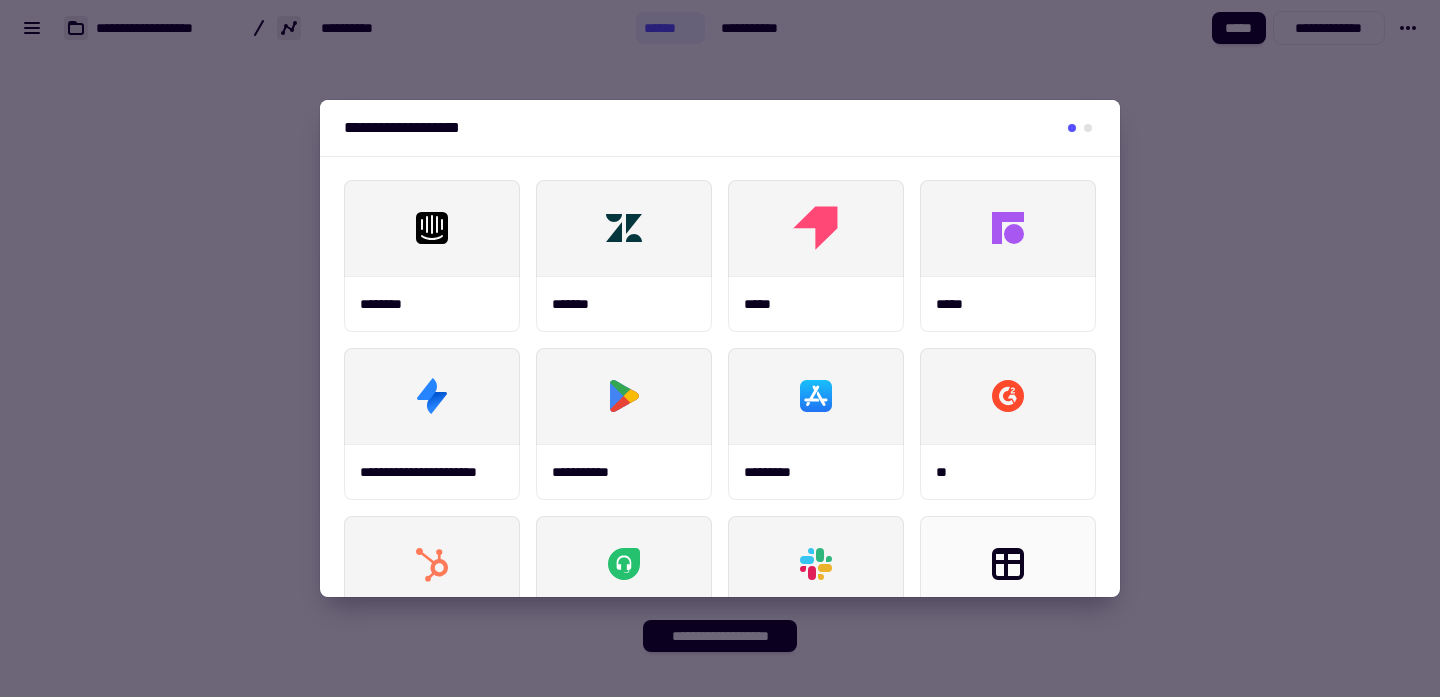 click at bounding box center (720, 348) 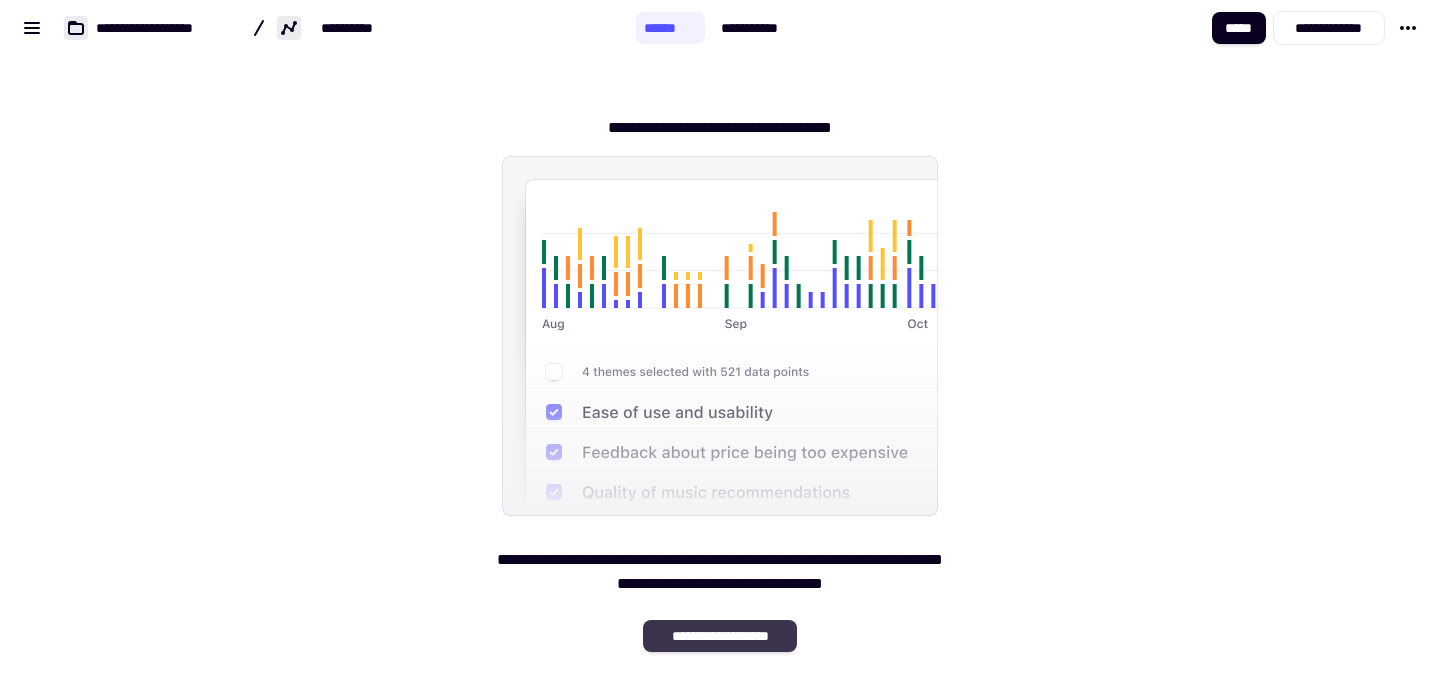 click on "**********" 